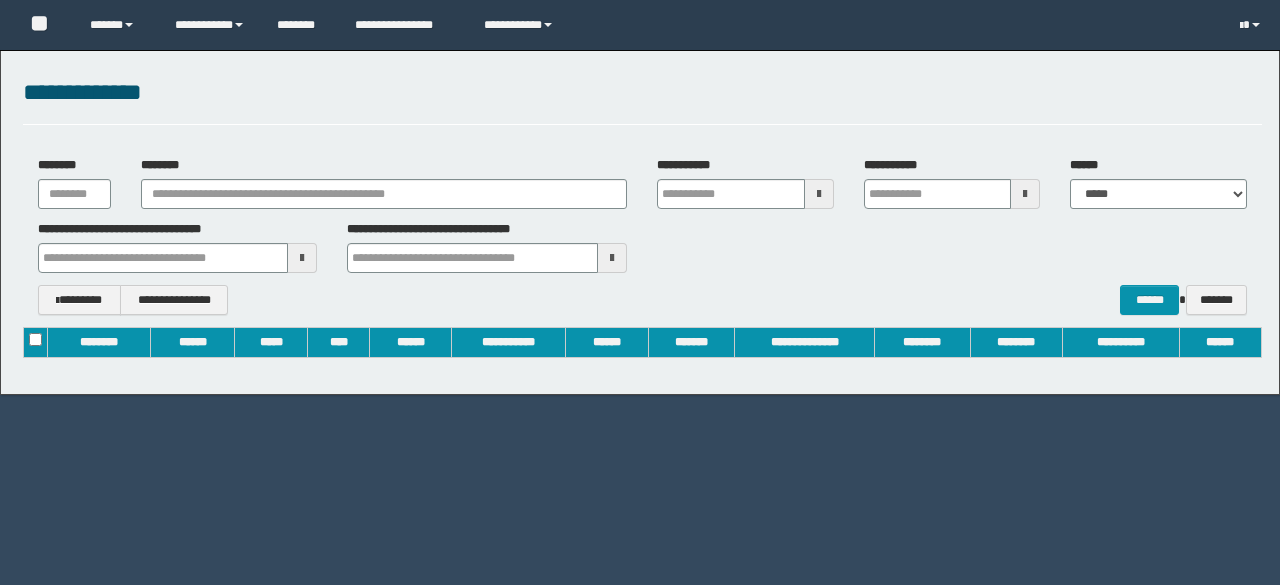 scroll, scrollTop: 0, scrollLeft: 0, axis: both 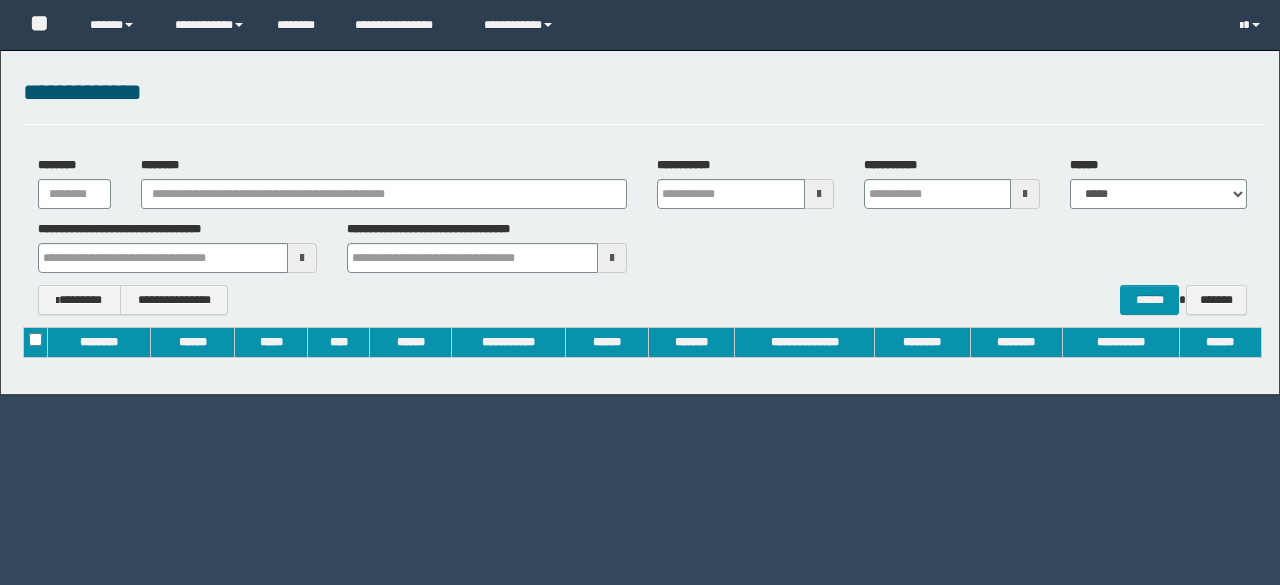 type on "**********" 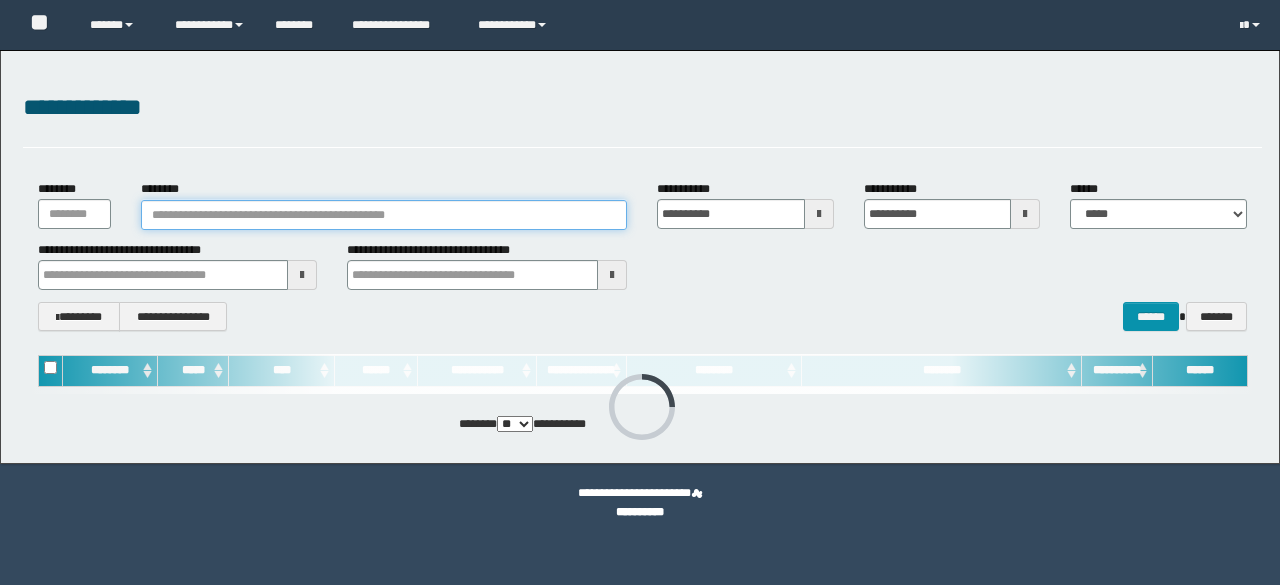 click on "********" at bounding box center (384, 215) 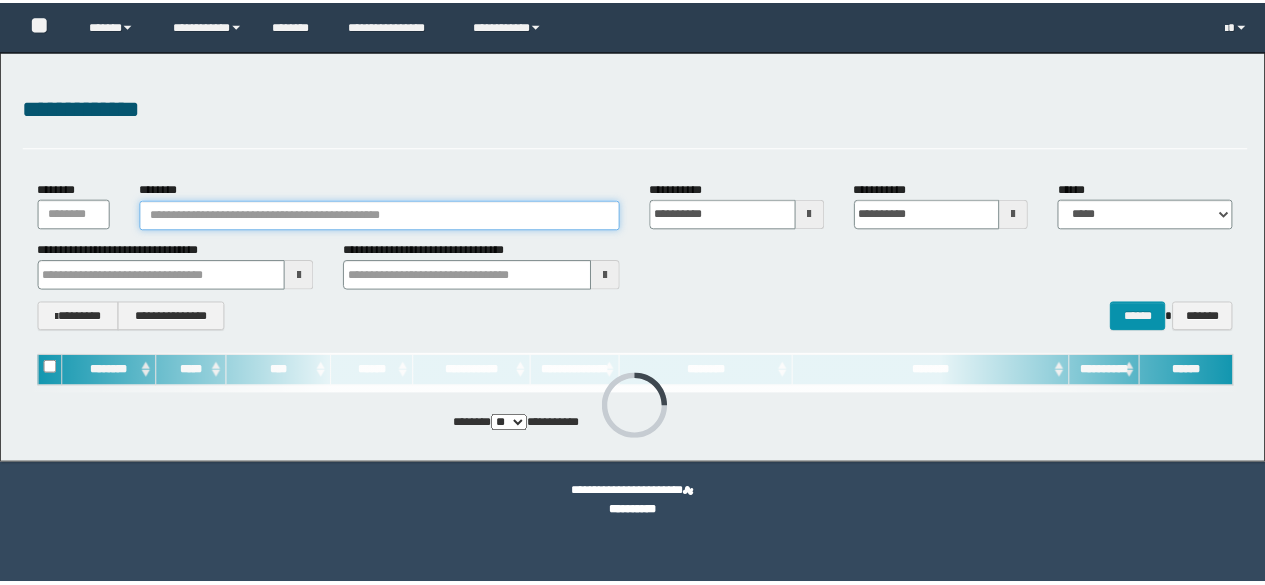scroll, scrollTop: 0, scrollLeft: 0, axis: both 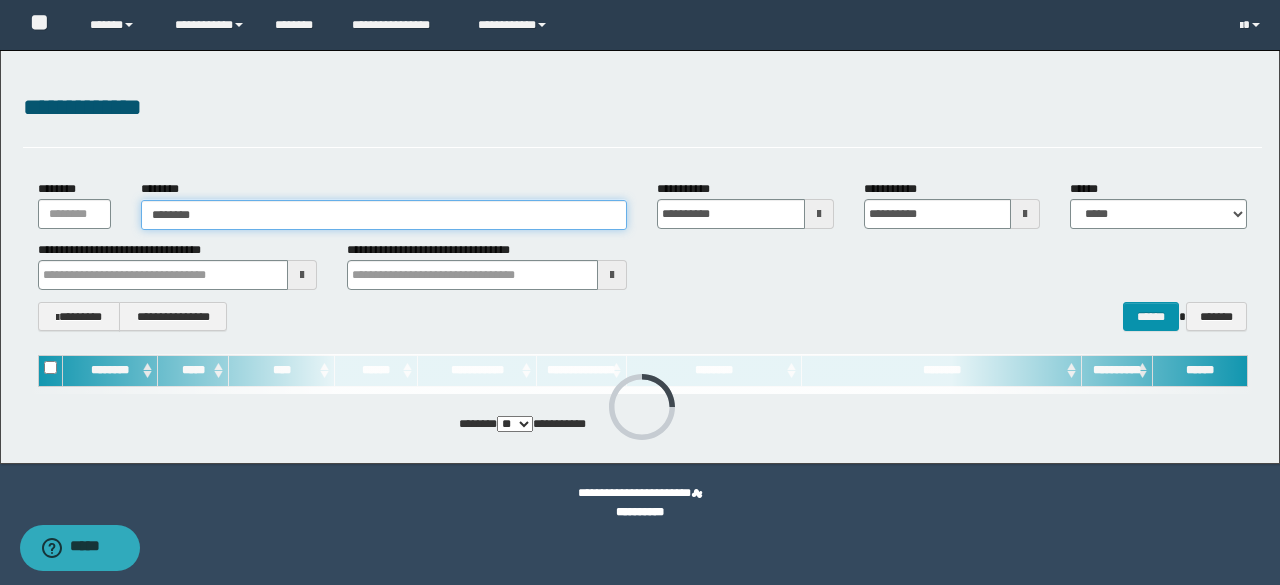 type on "*********" 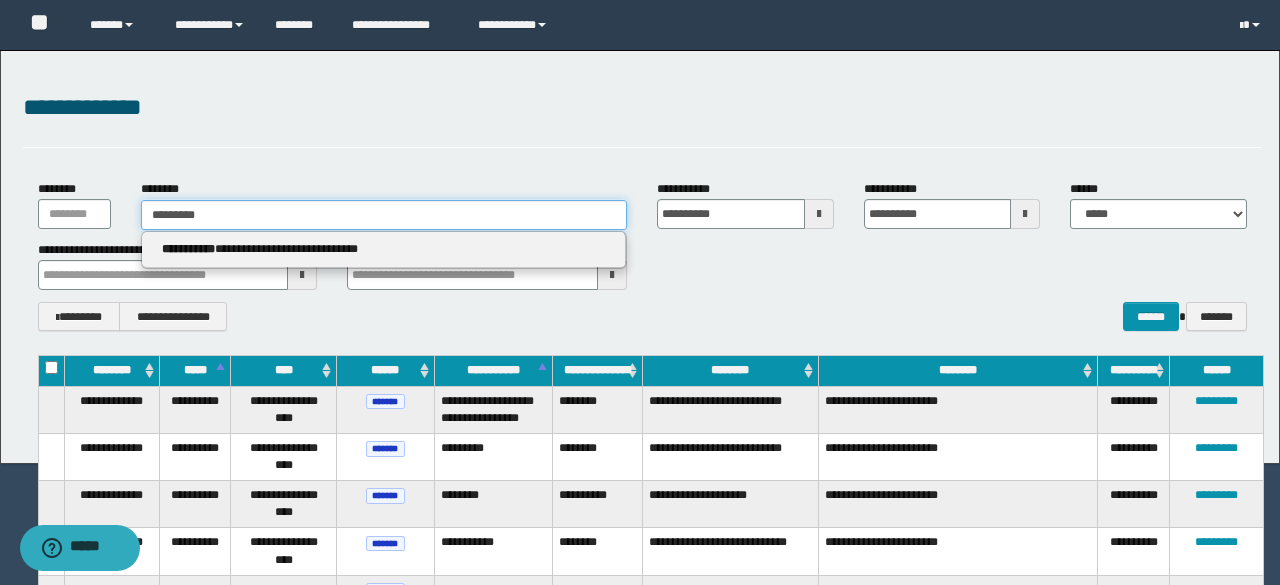 type on "*********" 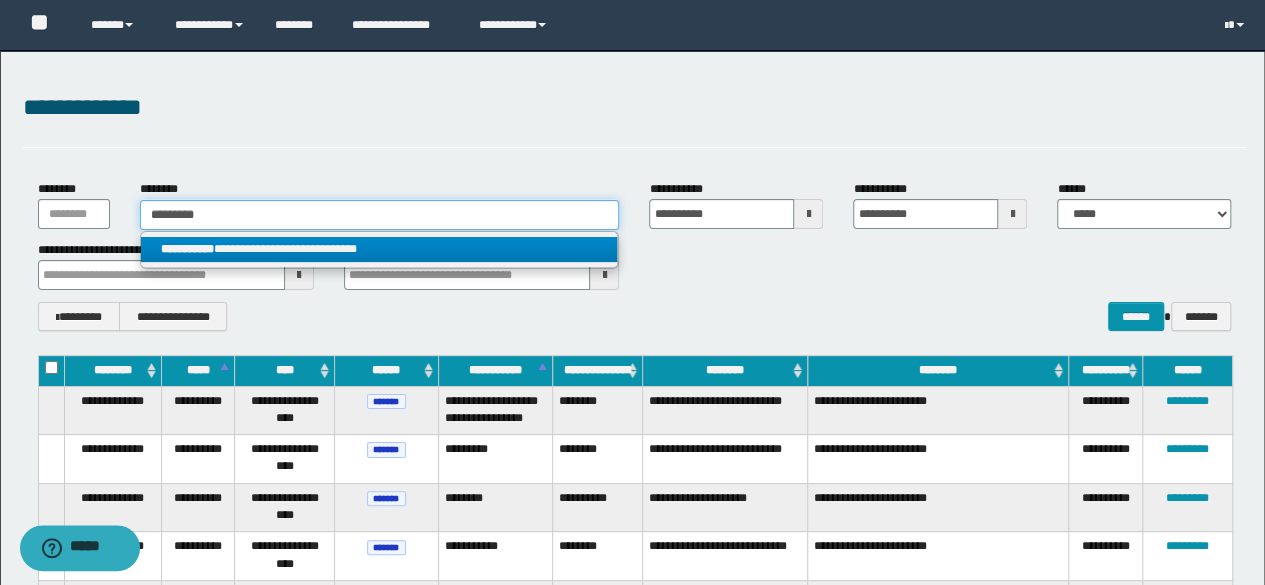 type on "*********" 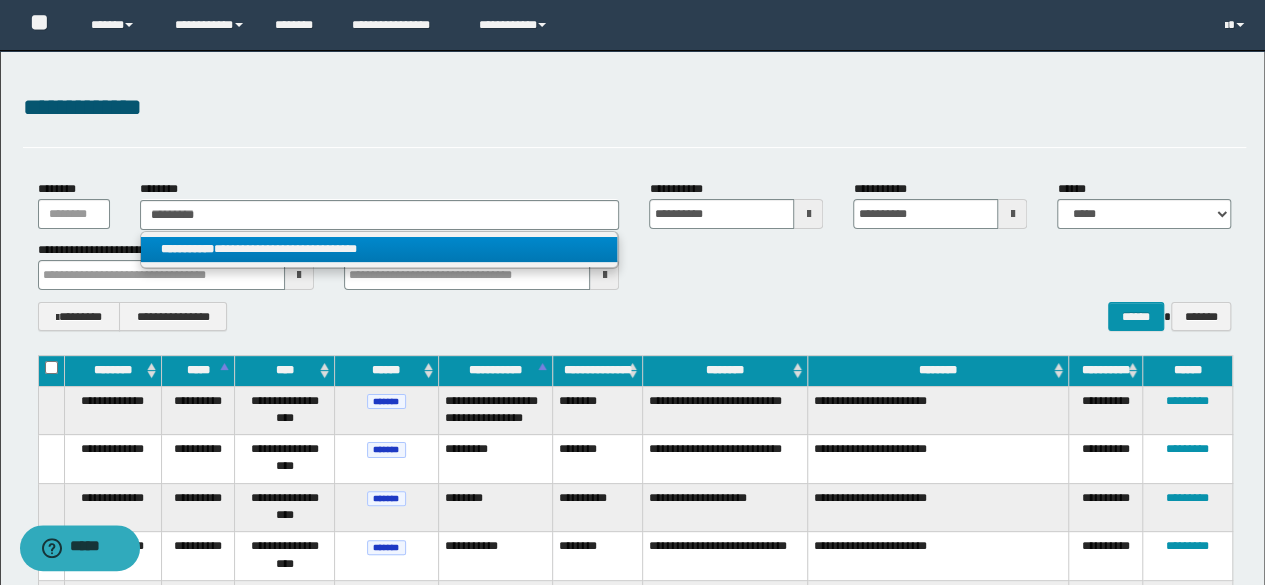 click on "**********" at bounding box center (379, 249) 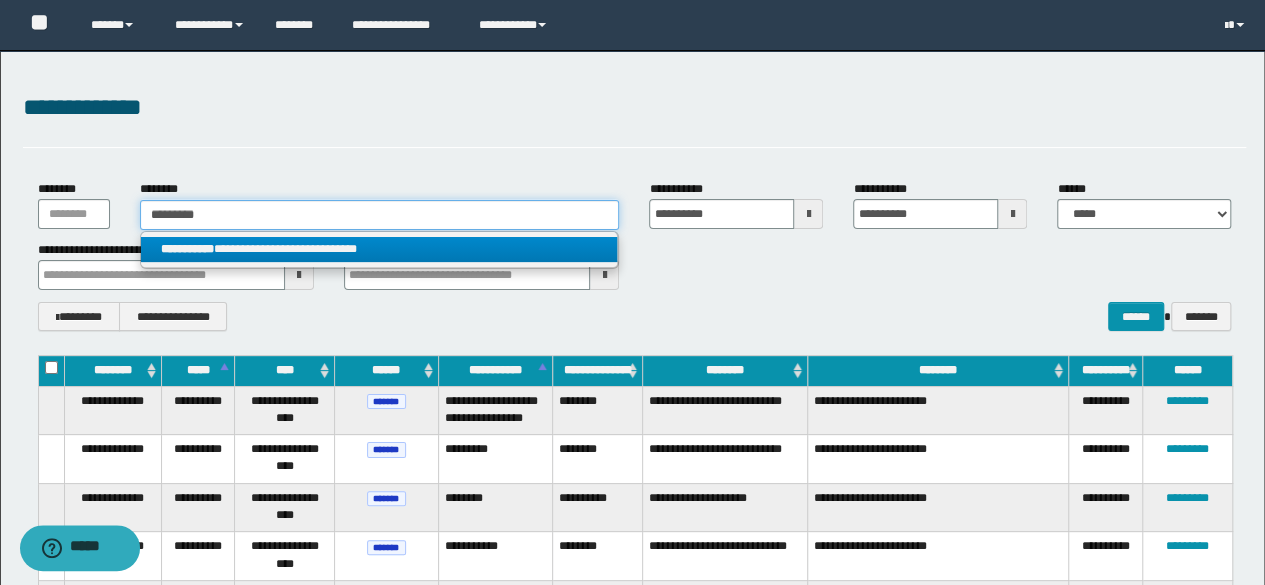 type 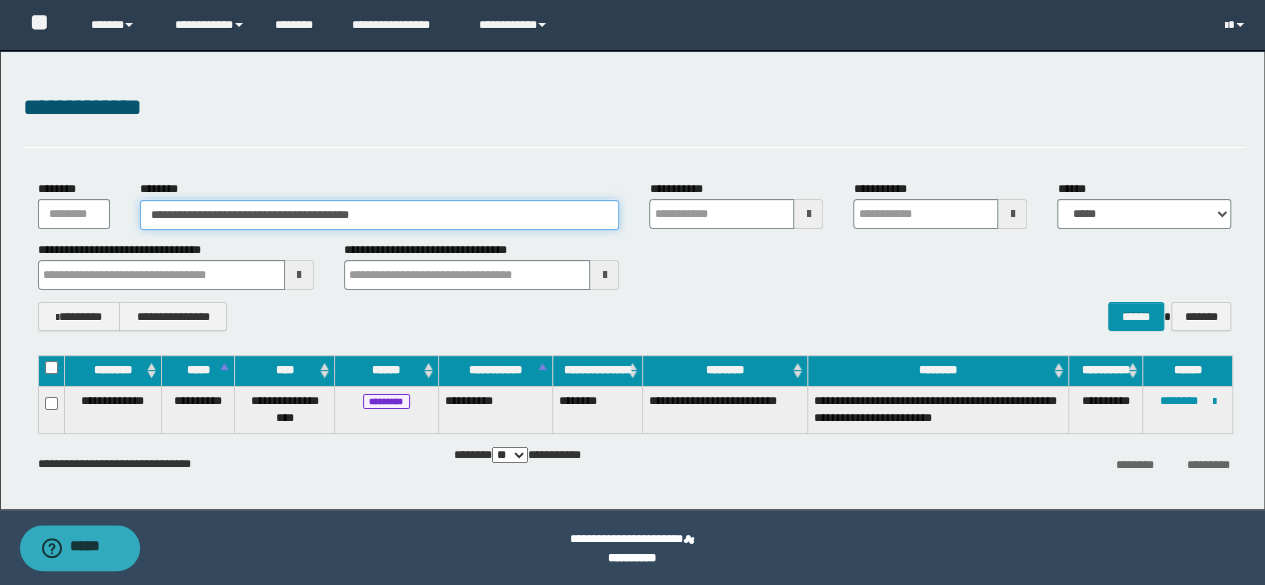 type 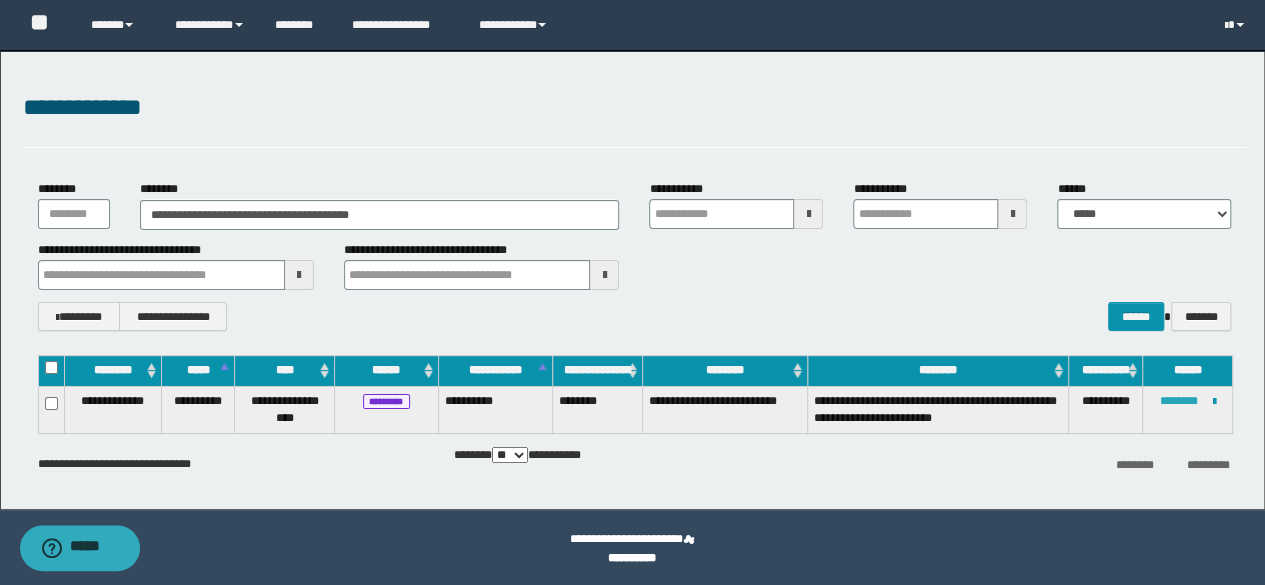 click on "********" at bounding box center (1178, 401) 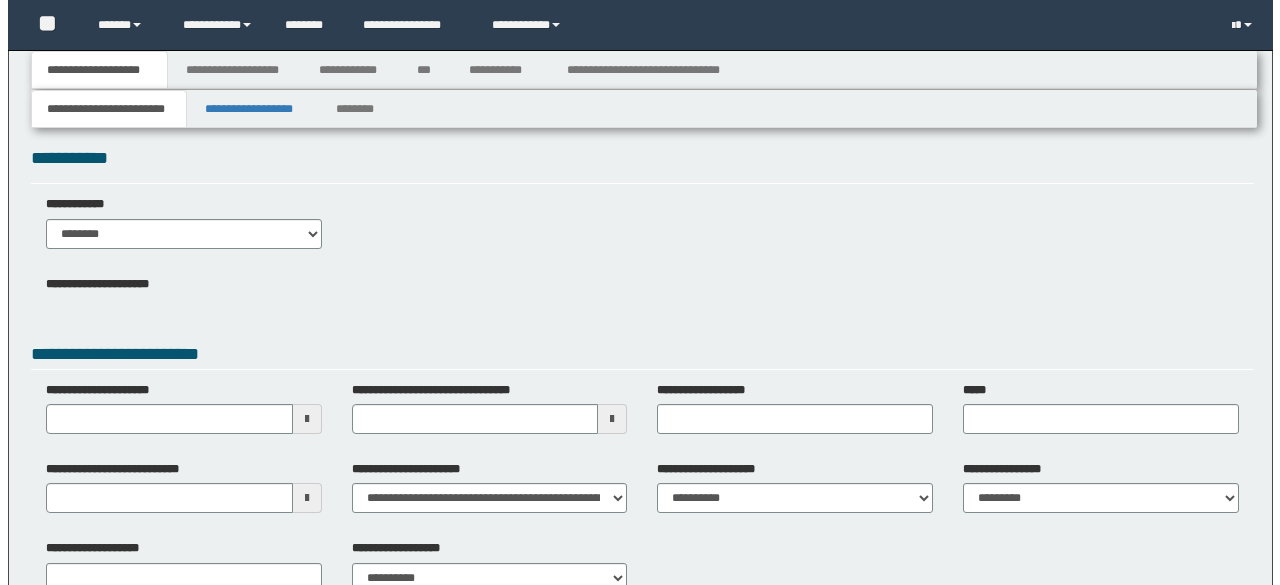 scroll, scrollTop: 0, scrollLeft: 0, axis: both 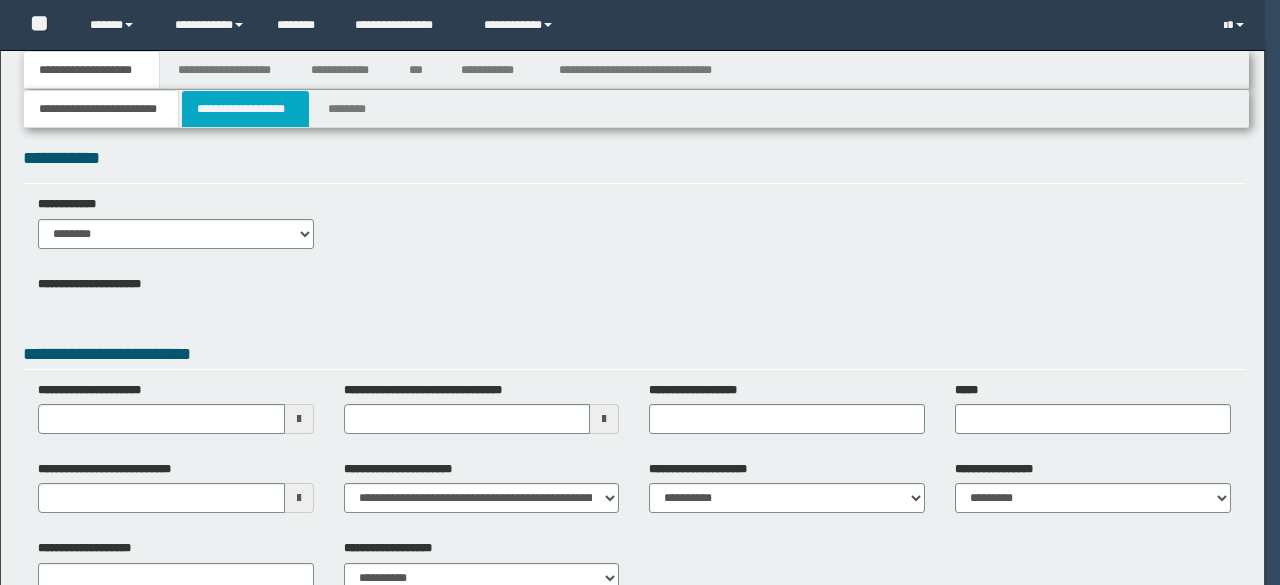 type 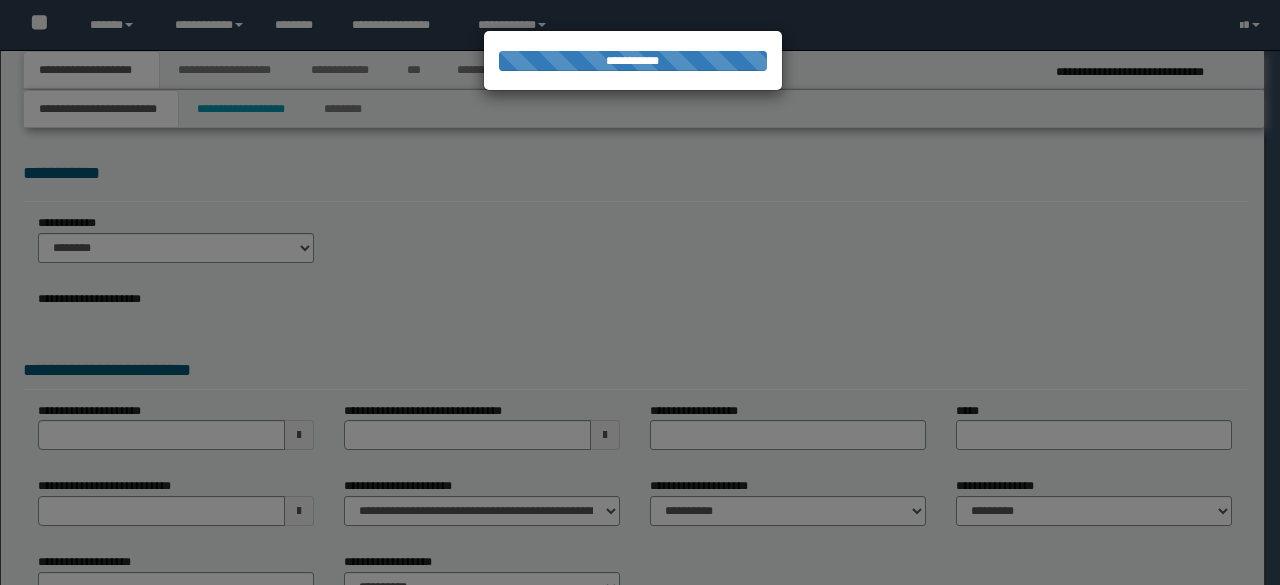 type on "**********" 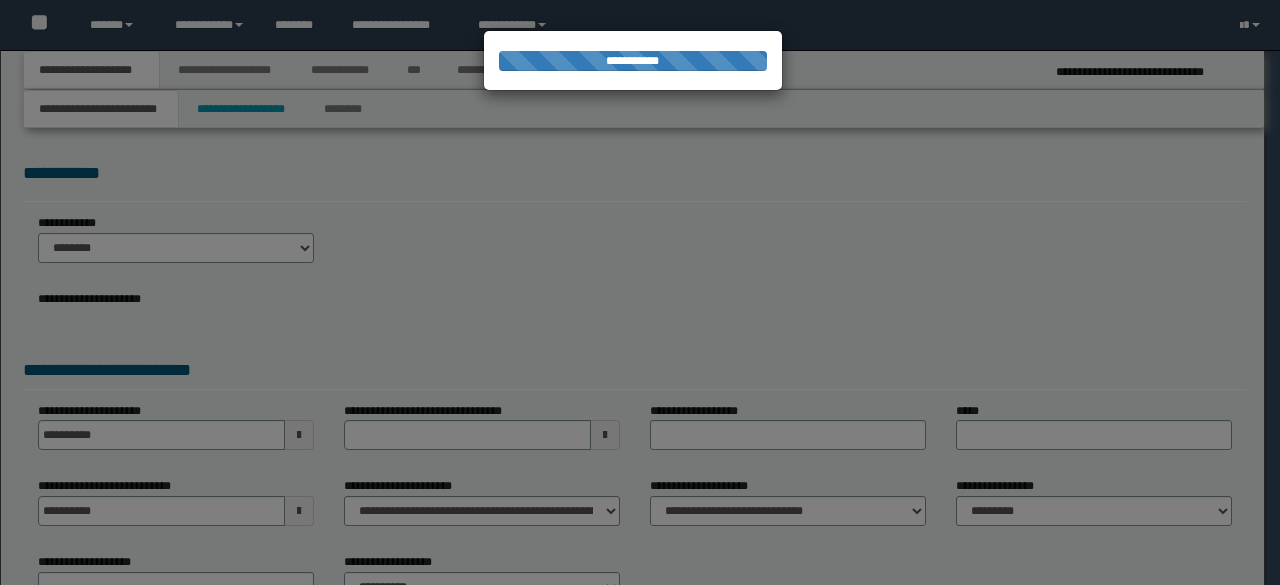 scroll, scrollTop: 0, scrollLeft: 0, axis: both 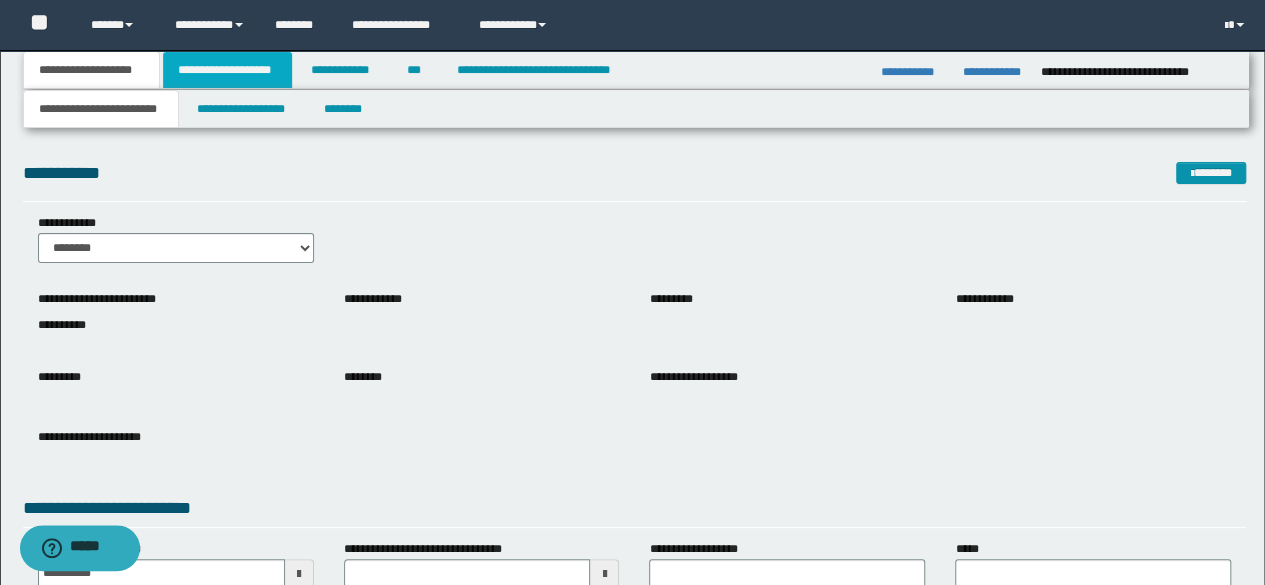 click on "**********" at bounding box center [227, 70] 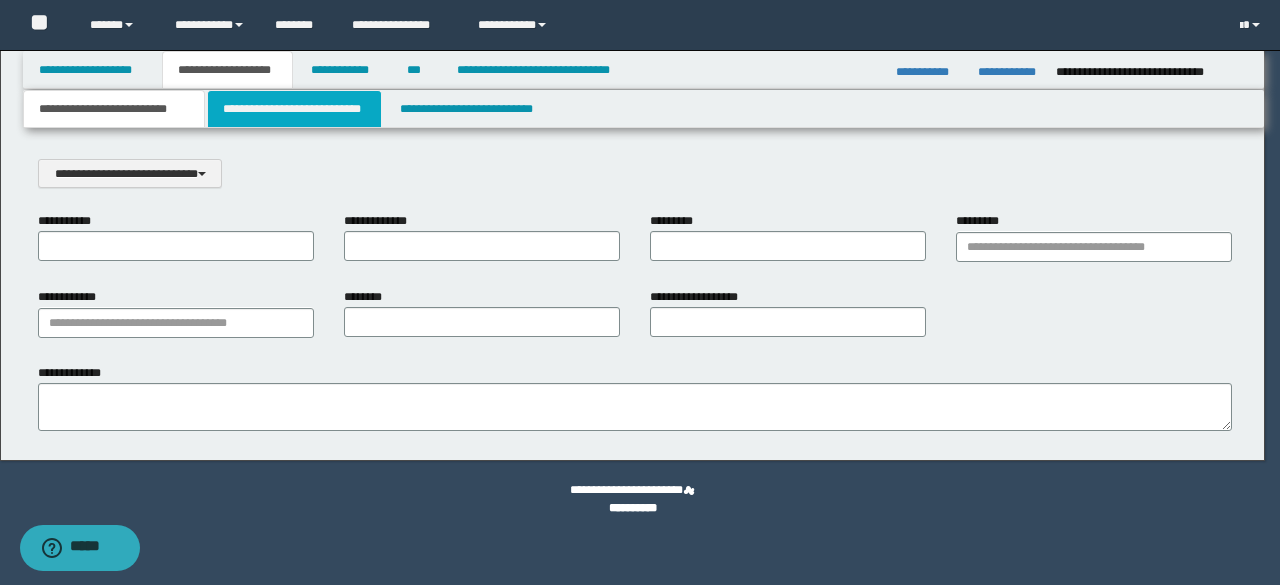 scroll, scrollTop: 0, scrollLeft: 0, axis: both 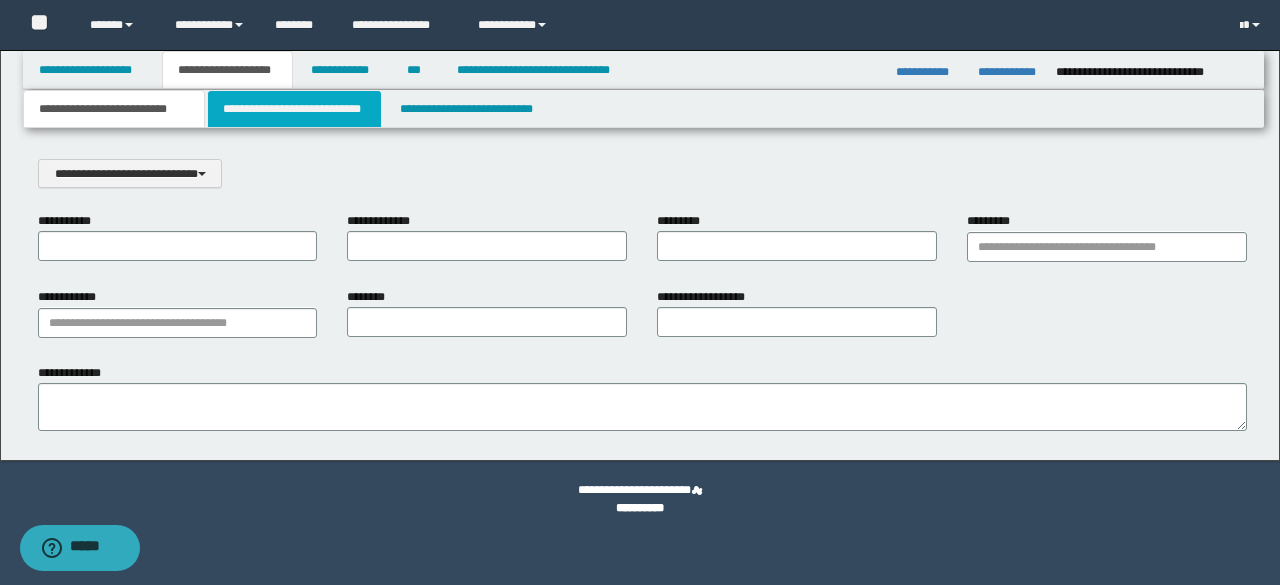 click on "**********" at bounding box center [294, 109] 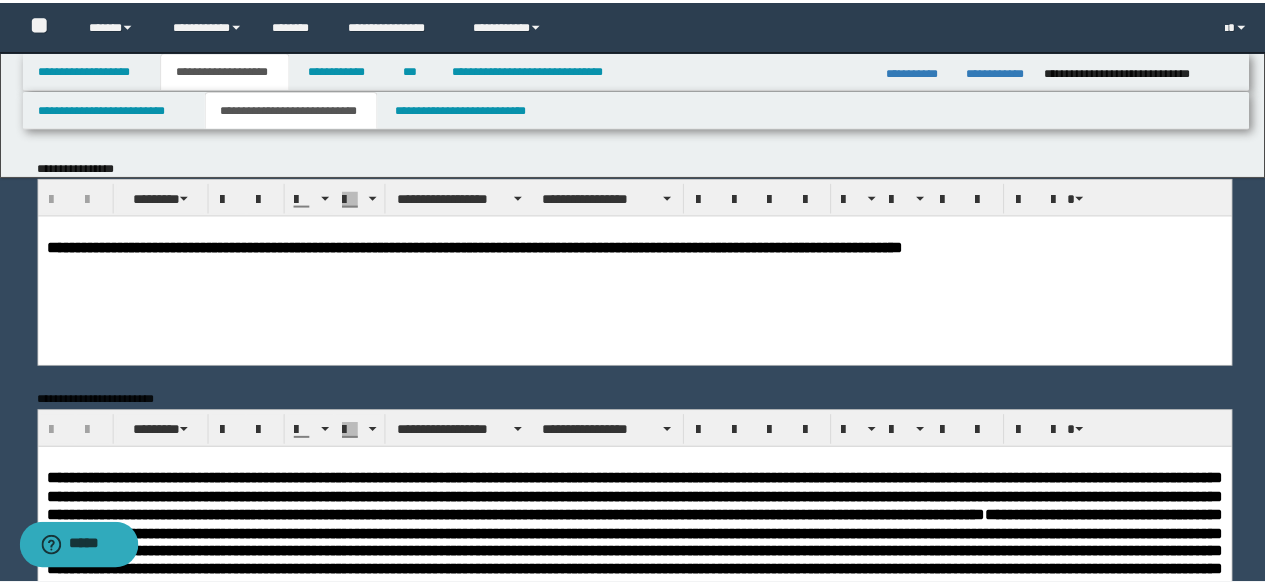 scroll, scrollTop: 0, scrollLeft: 0, axis: both 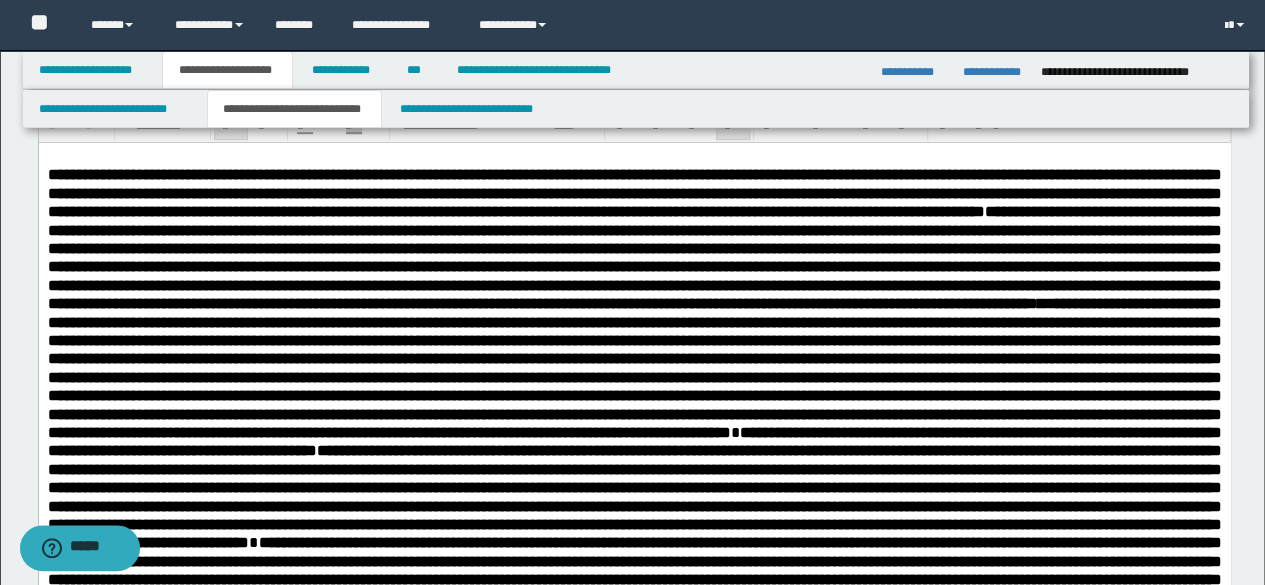 click on "**********" at bounding box center (634, 193) 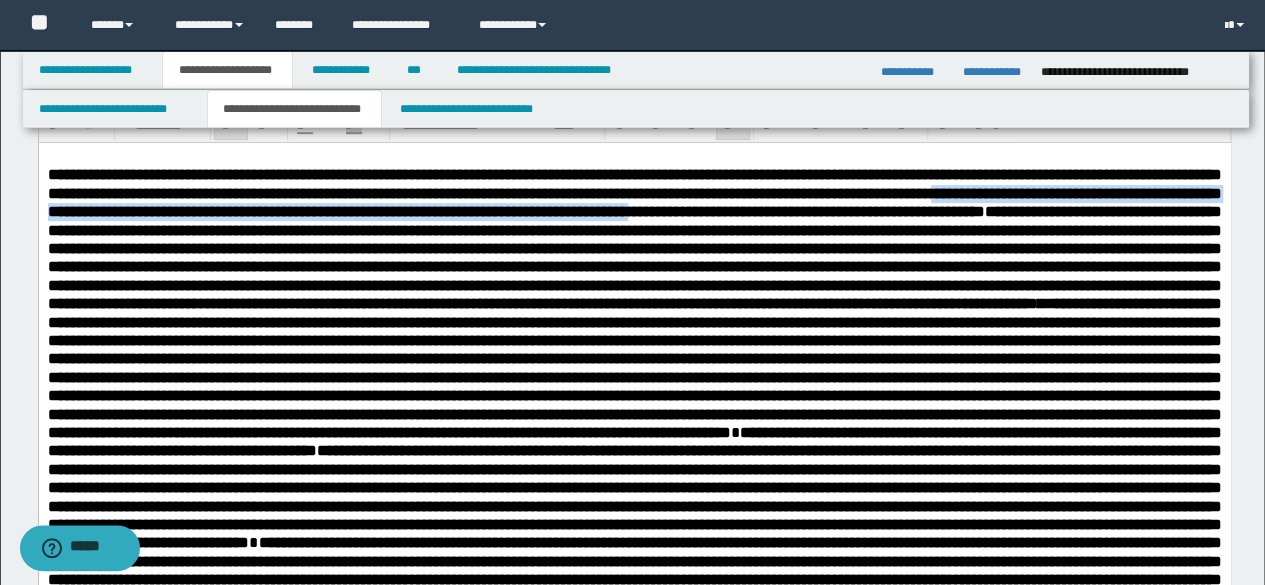 paste 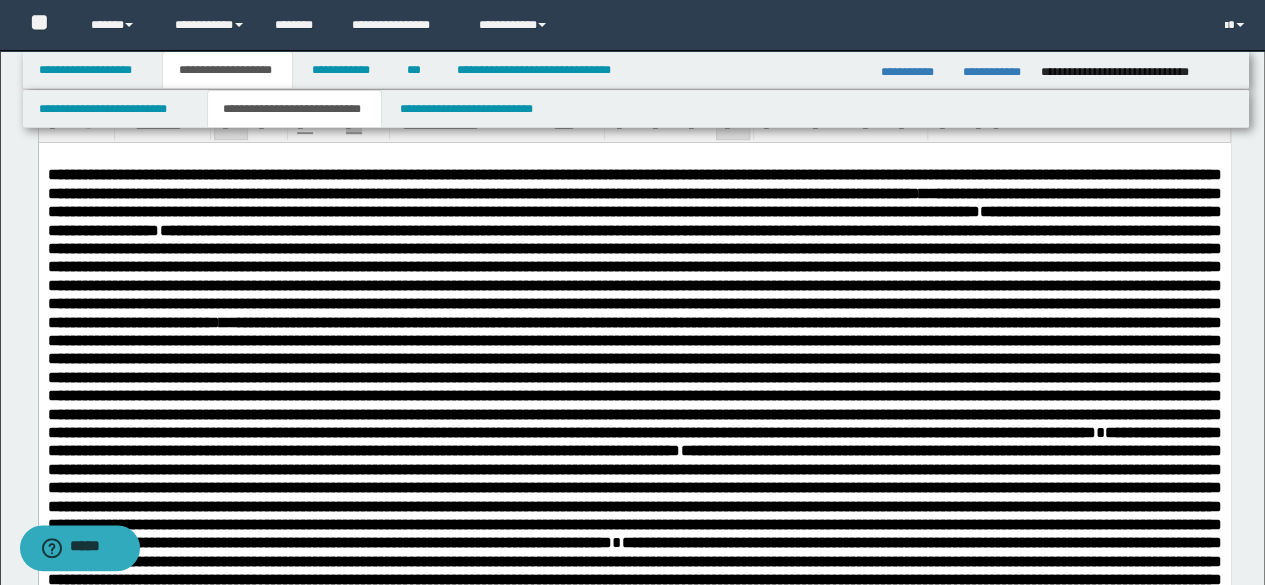 scroll, scrollTop: 49, scrollLeft: 0, axis: vertical 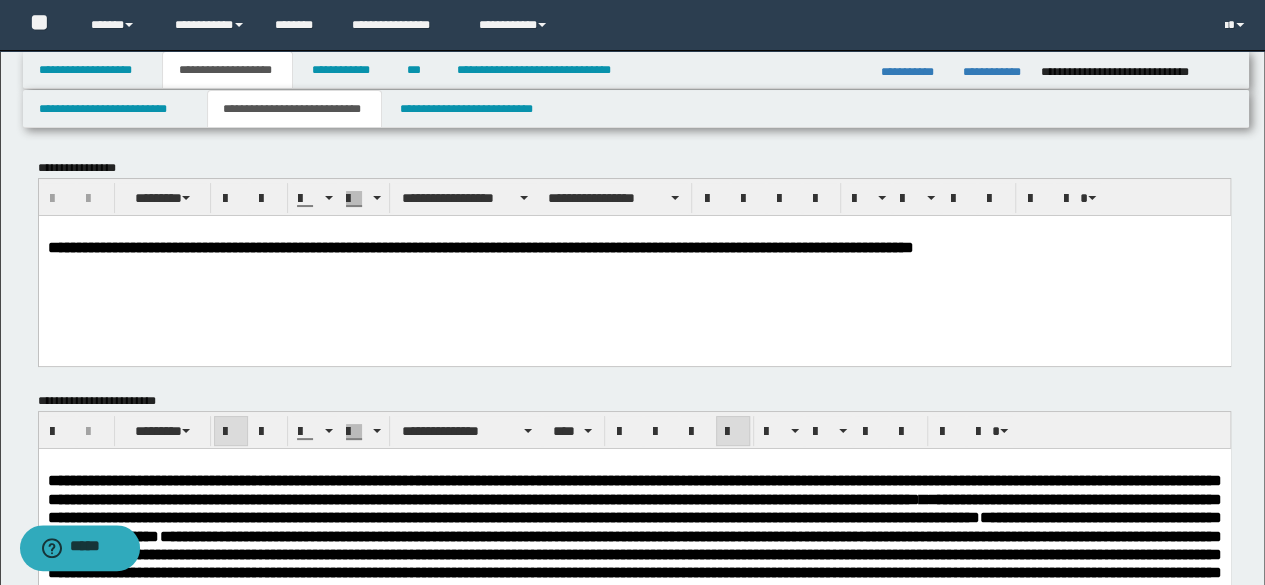 click on "**********" at bounding box center [634, 508] 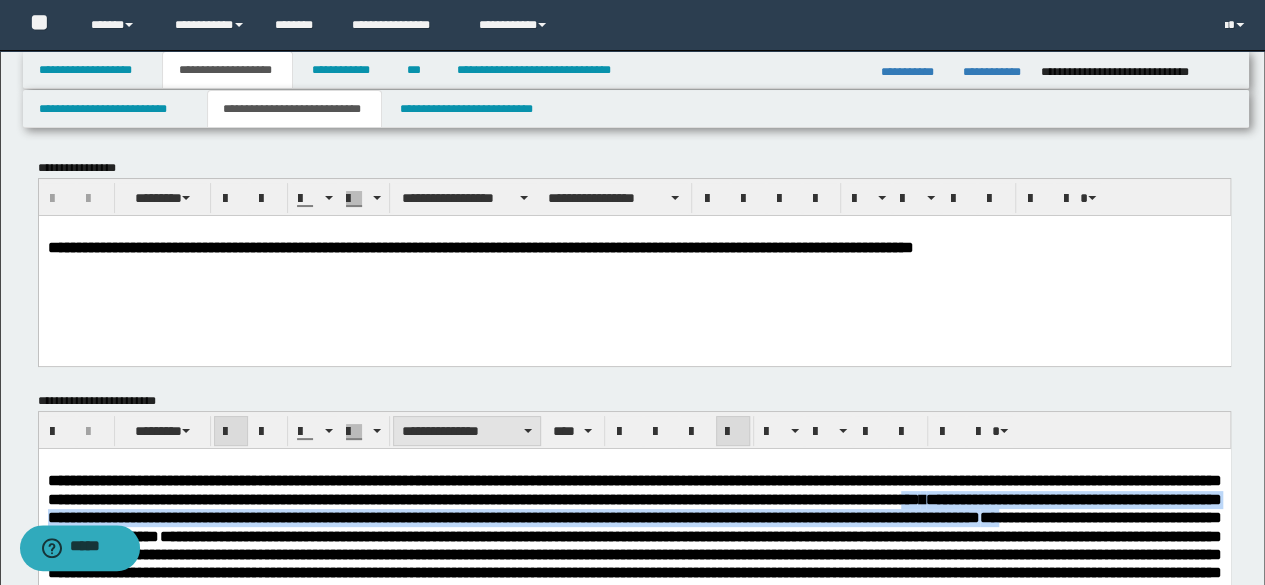 click on "**********" at bounding box center (467, 431) 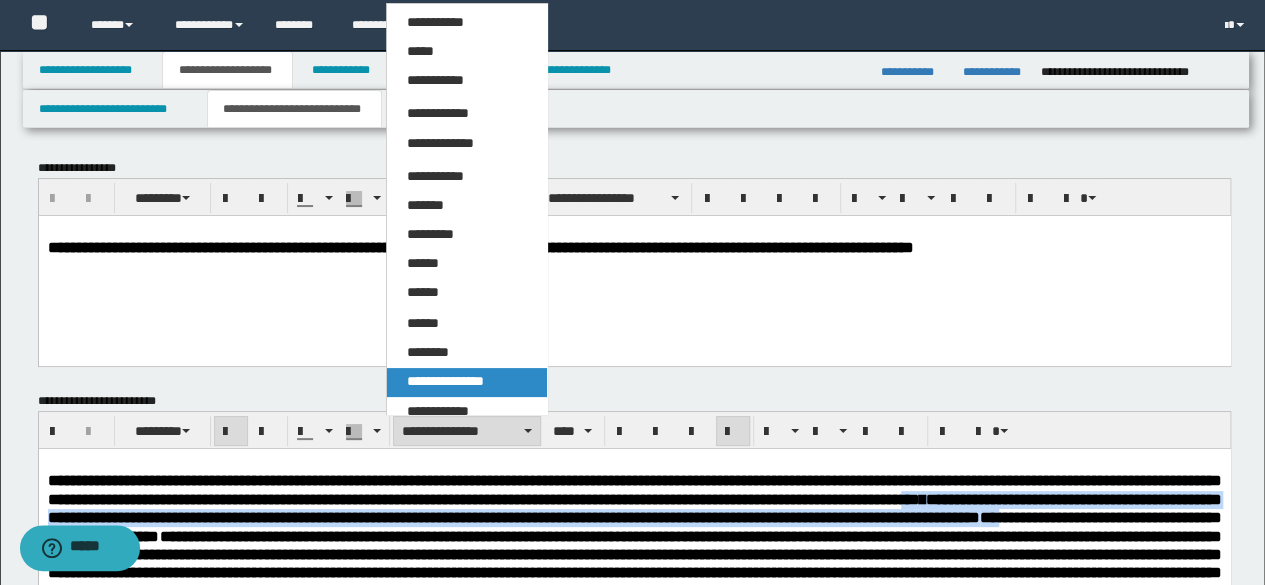 click on "**********" at bounding box center (445, 381) 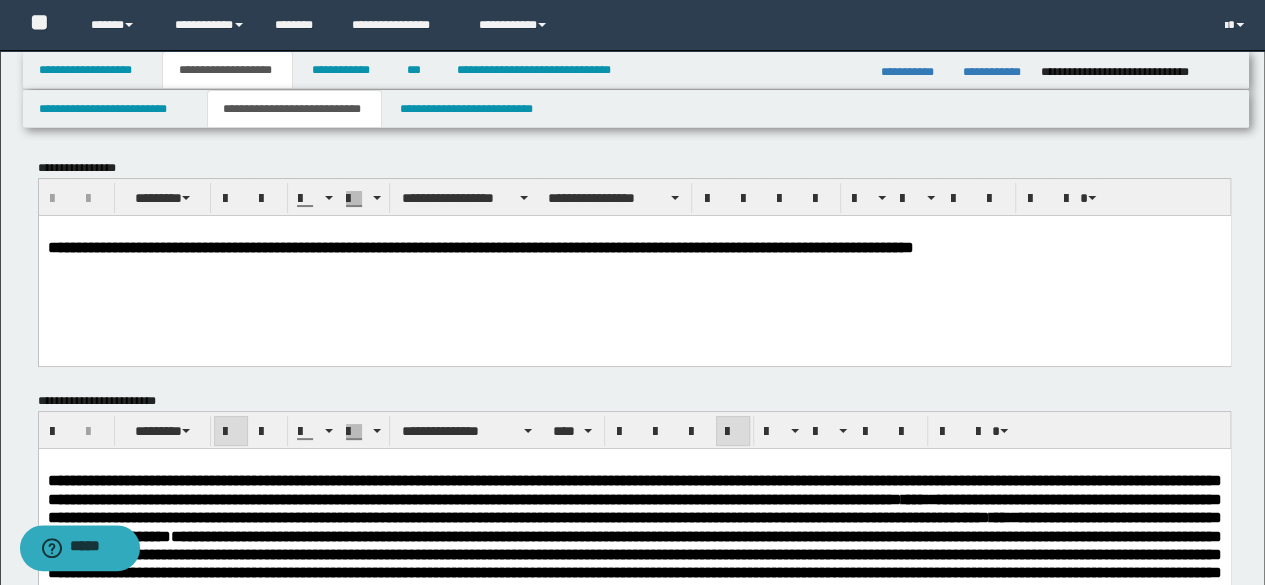 click on "**********" at bounding box center [634, 489] 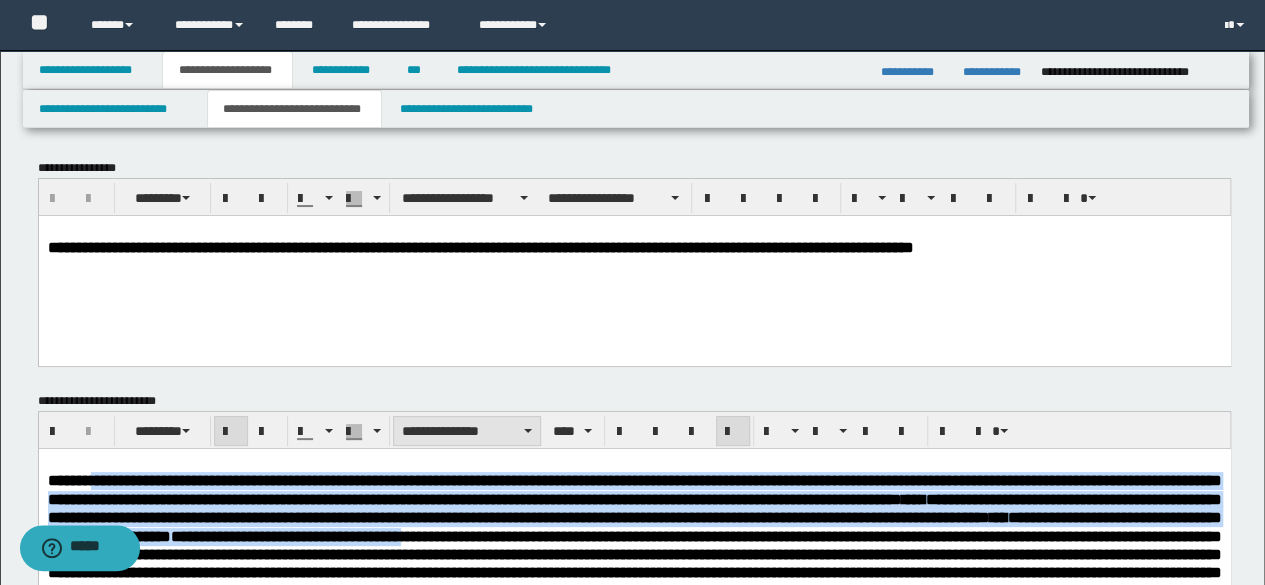 click on "**********" at bounding box center (467, 431) 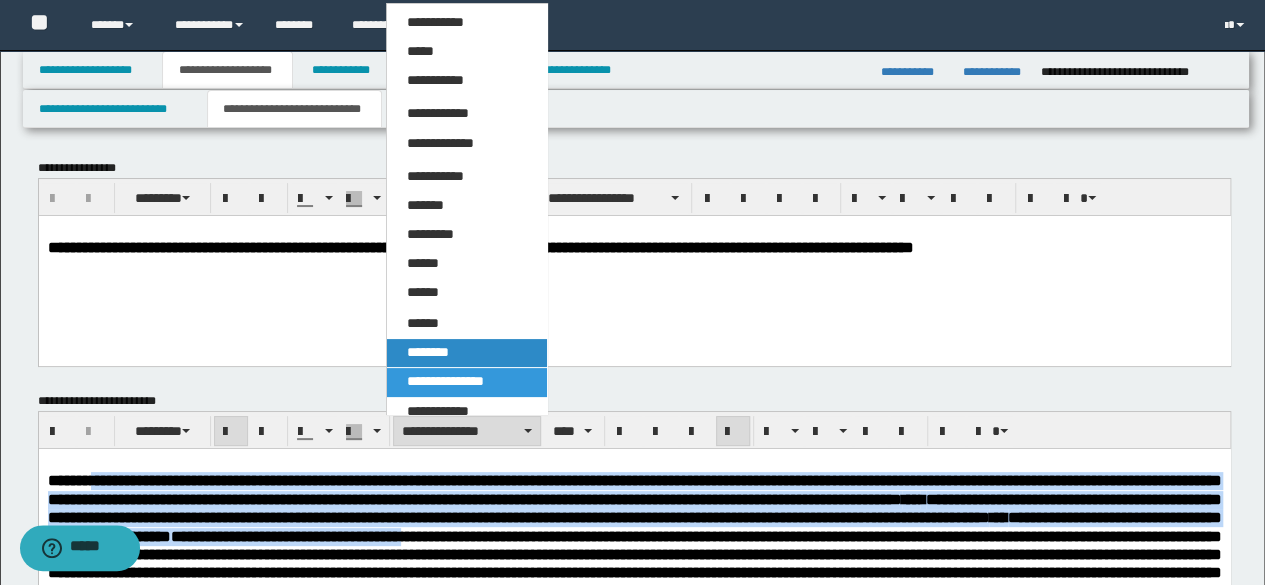 click on "********" at bounding box center (466, 353) 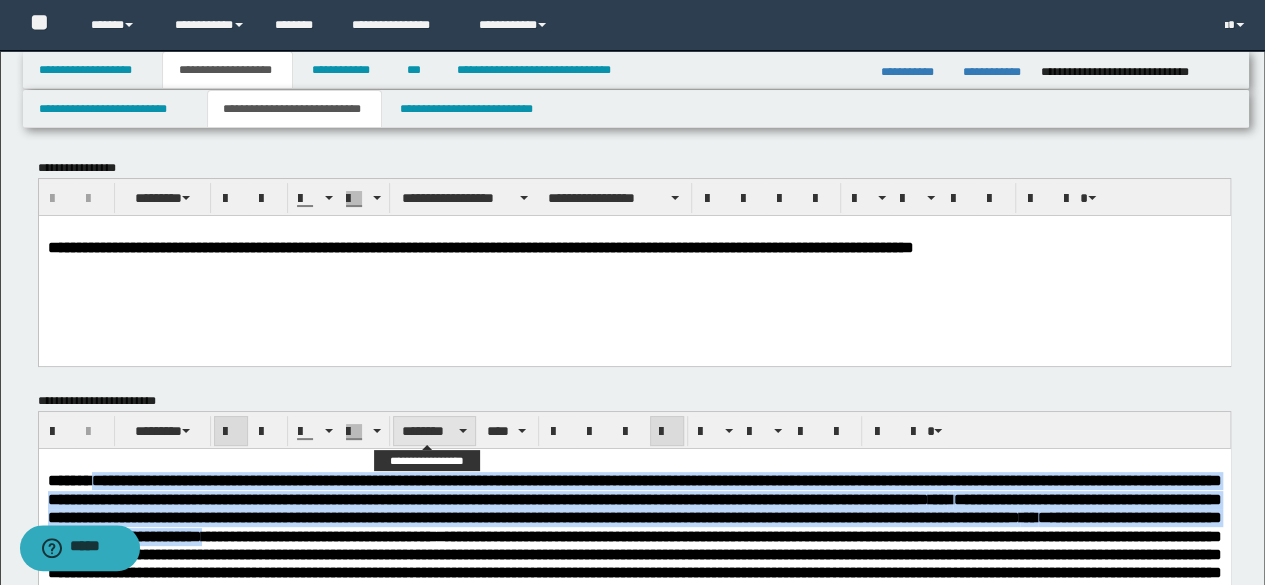 click on "********" at bounding box center [434, 431] 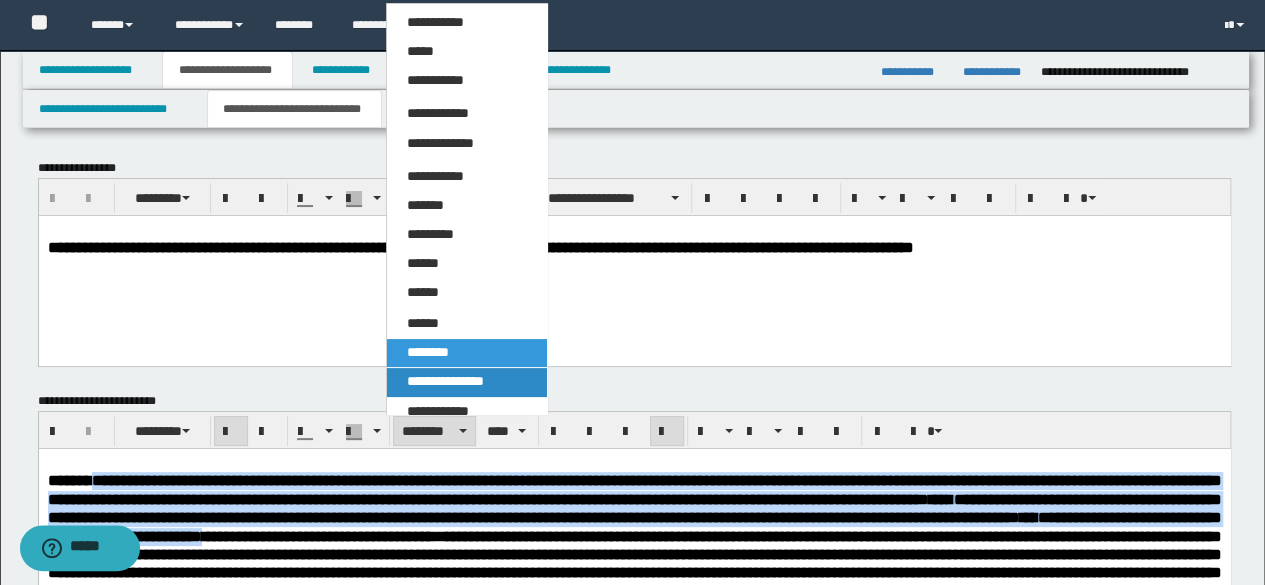 click on "**********" at bounding box center [445, 381] 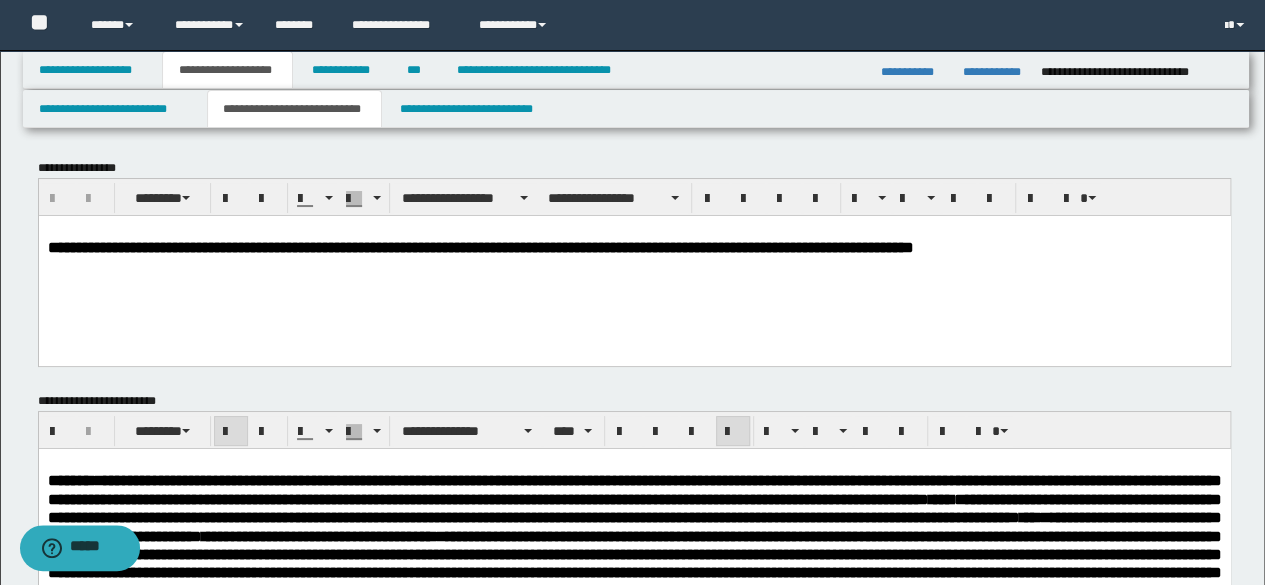 click on "**********" at bounding box center (634, 582) 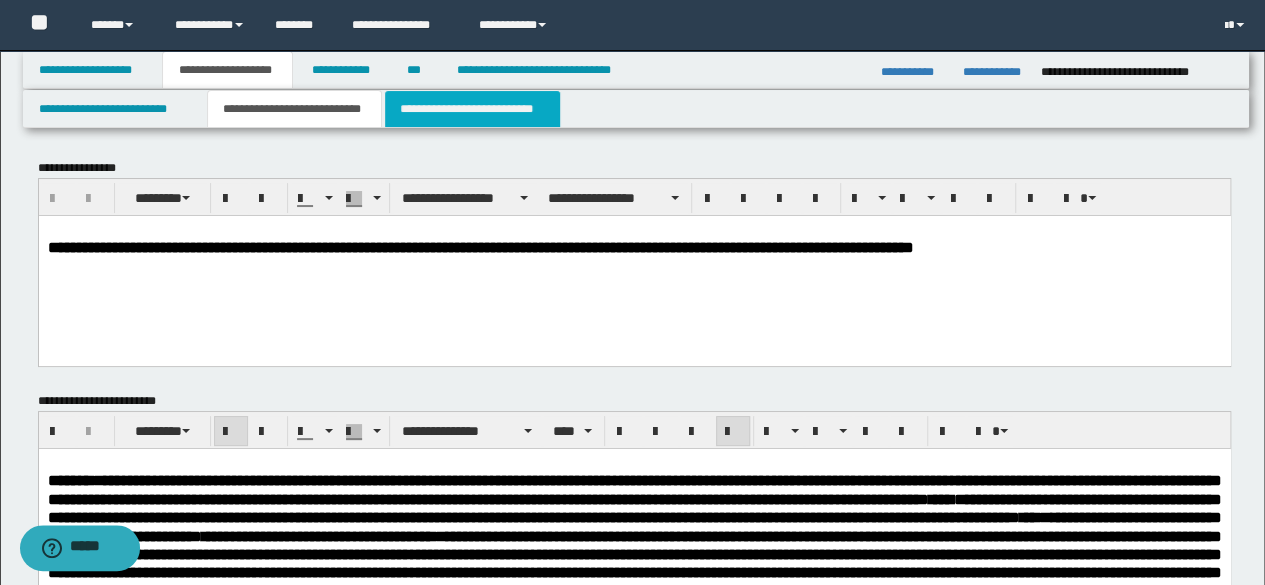 click on "**********" at bounding box center [472, 109] 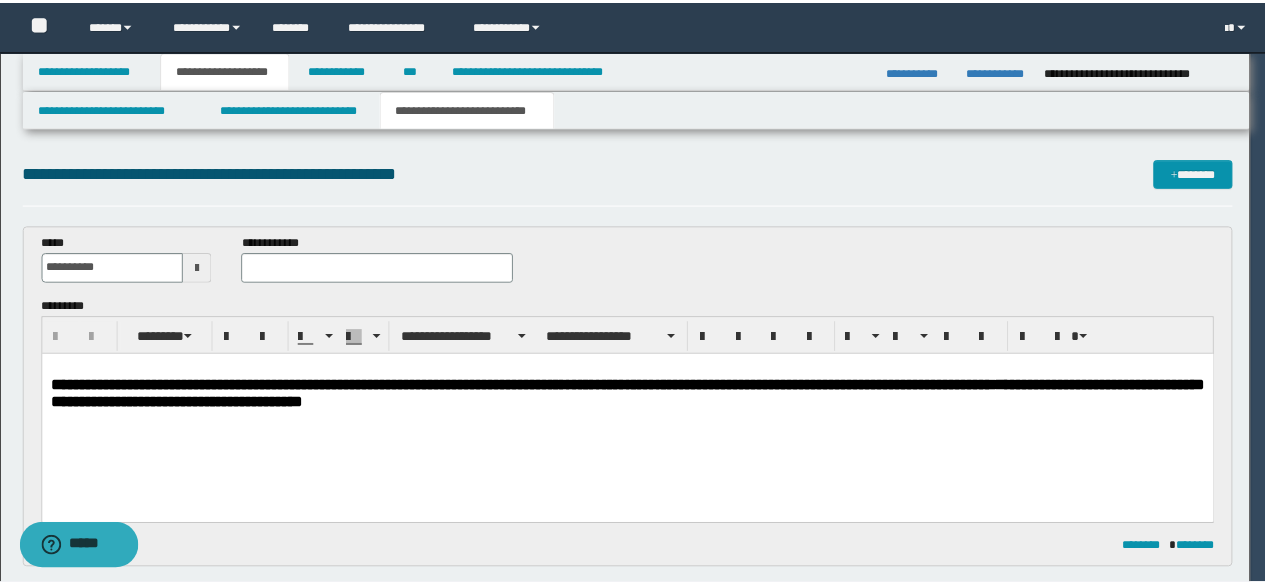 scroll, scrollTop: 0, scrollLeft: 0, axis: both 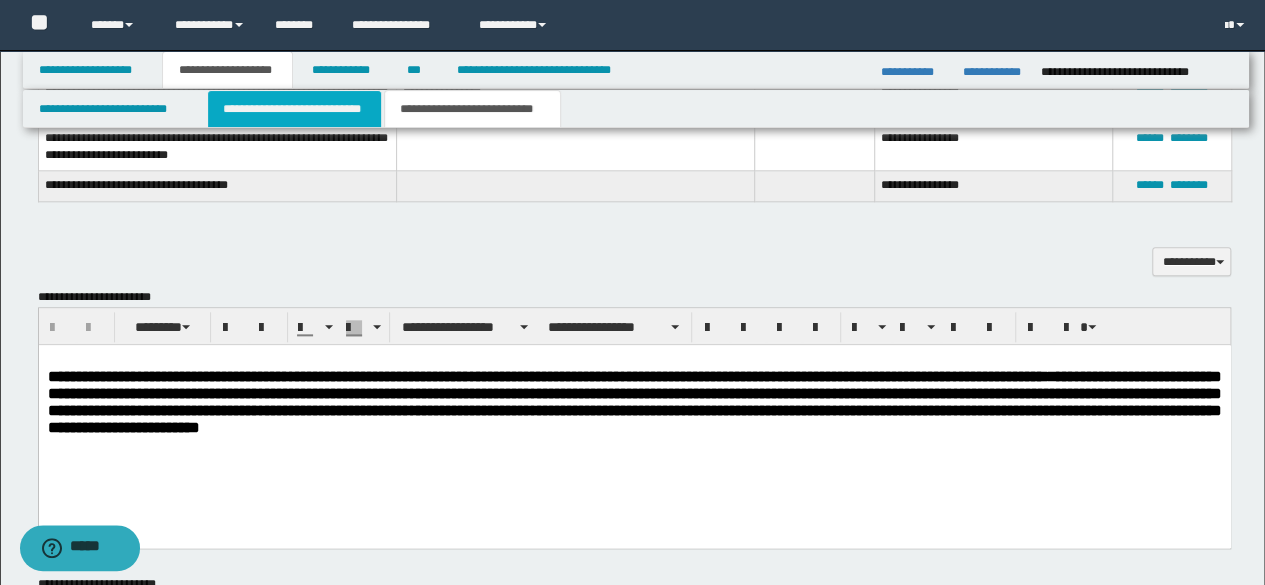 drag, startPoint x: 300, startPoint y: 118, endPoint x: 284, endPoint y: 97, distance: 26.400757 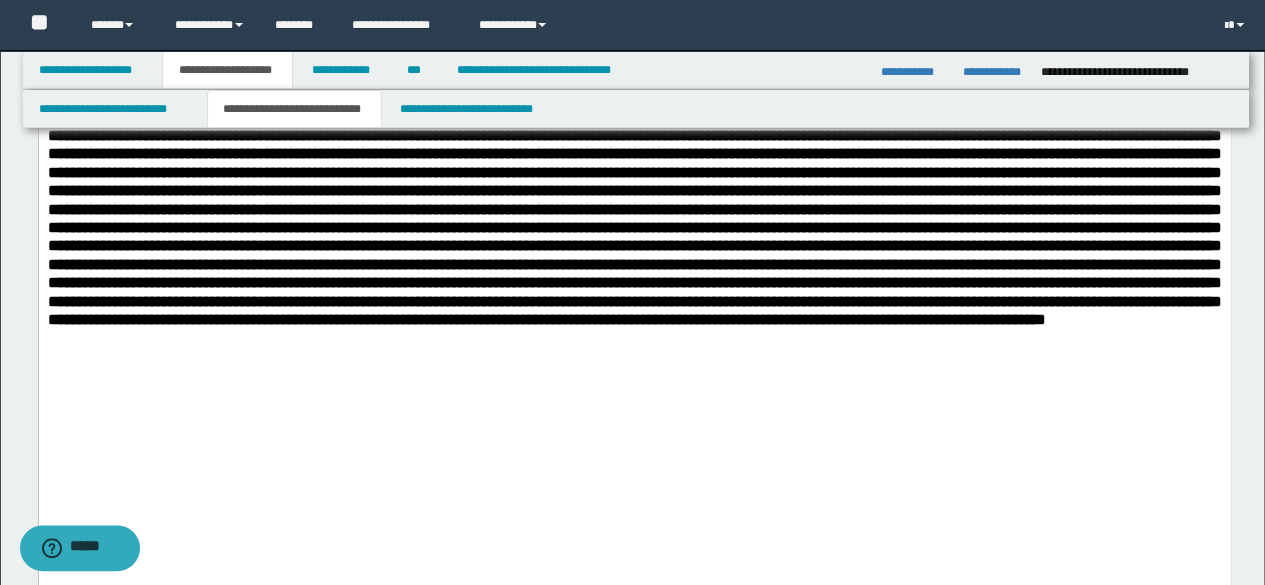 scroll, scrollTop: 876, scrollLeft: 0, axis: vertical 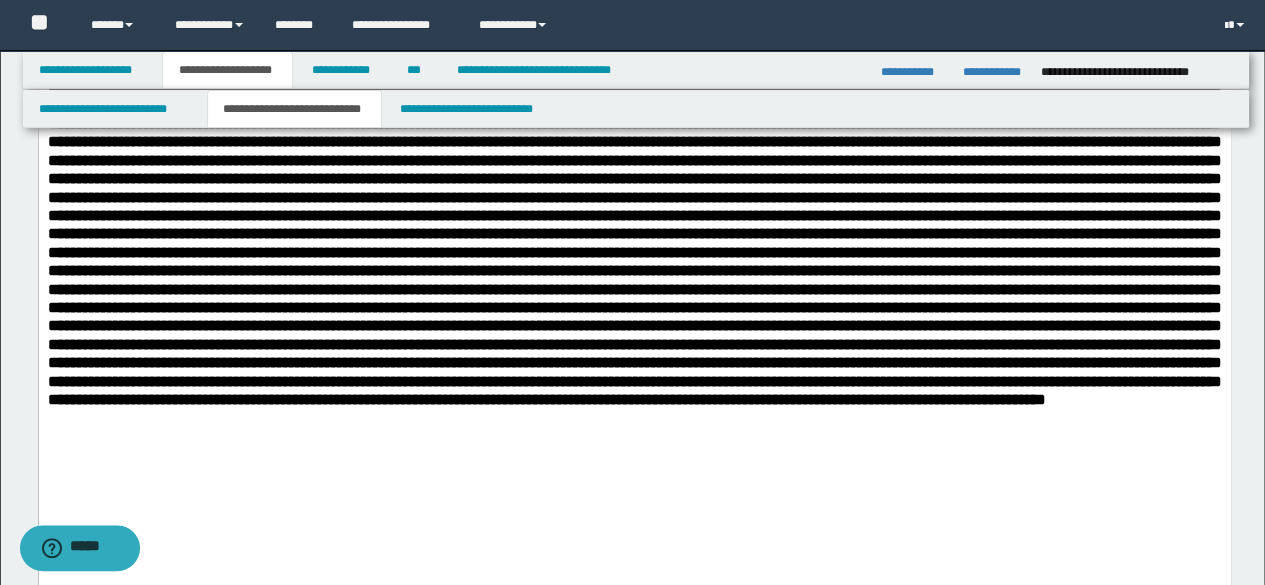 click on "**********" at bounding box center (634, 40) 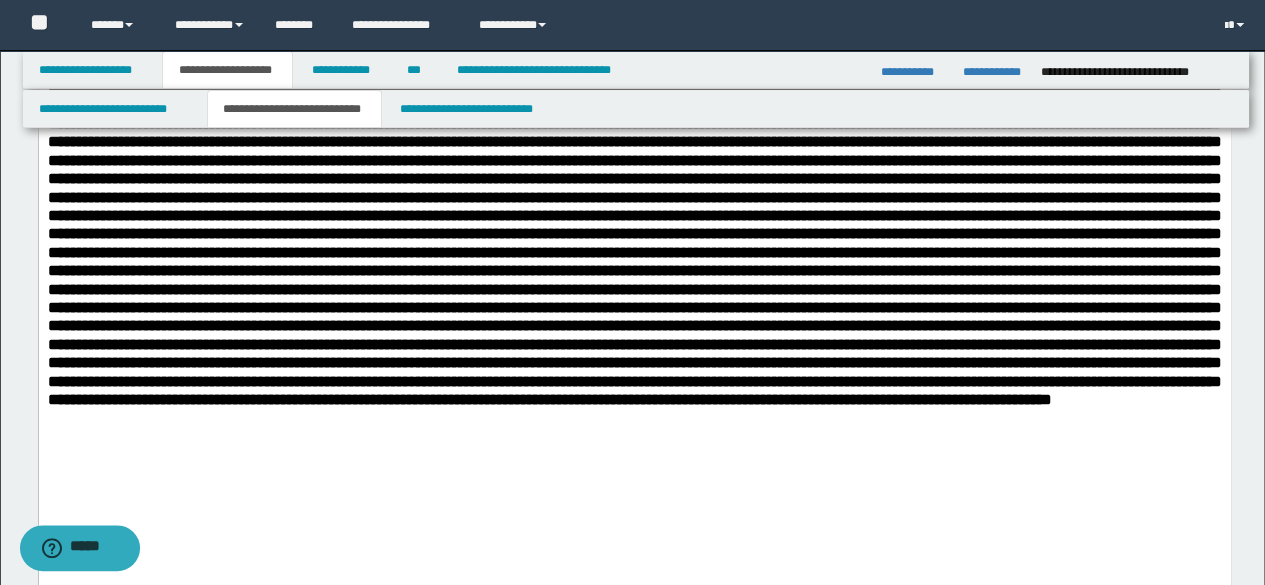 scroll, scrollTop: 1348, scrollLeft: 0, axis: vertical 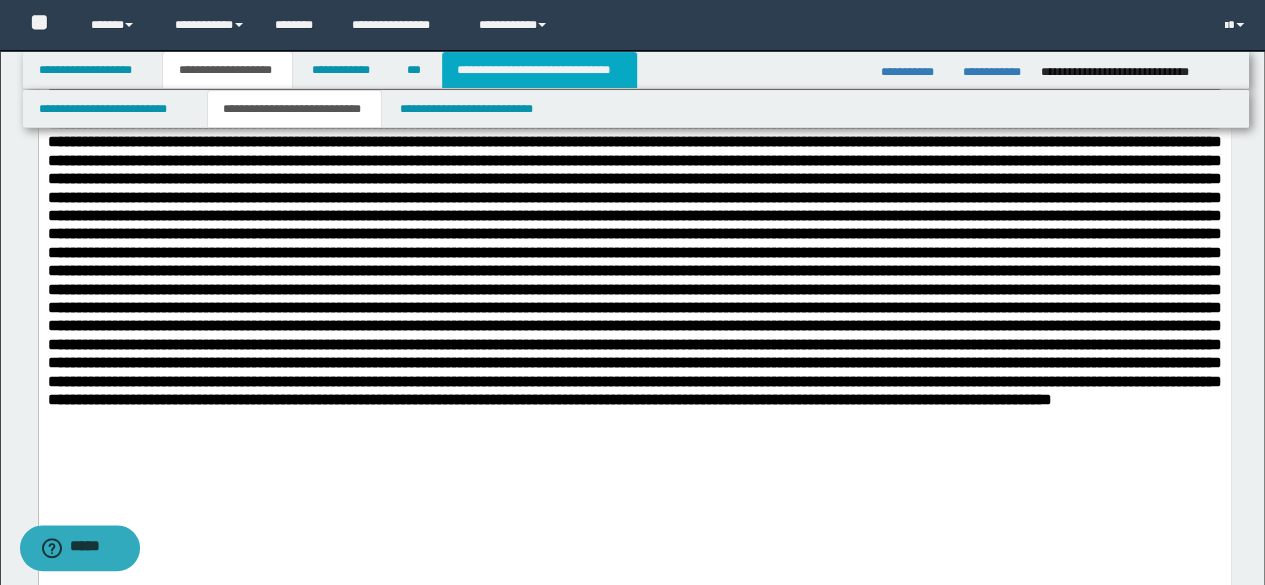 click on "**********" at bounding box center (539, 70) 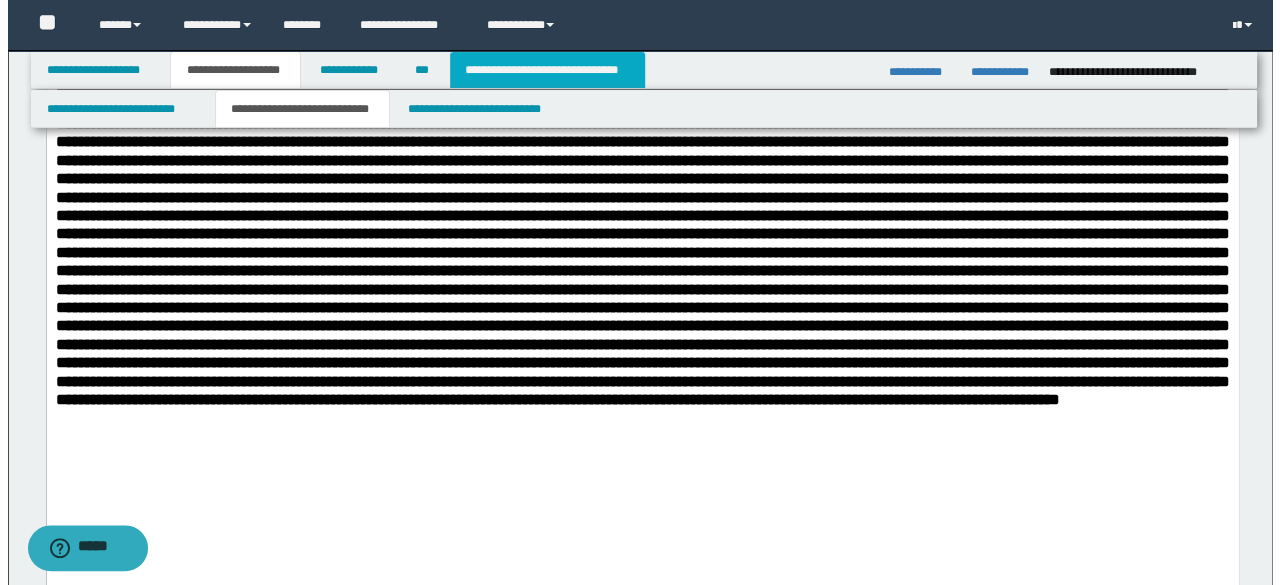 scroll, scrollTop: 0, scrollLeft: 0, axis: both 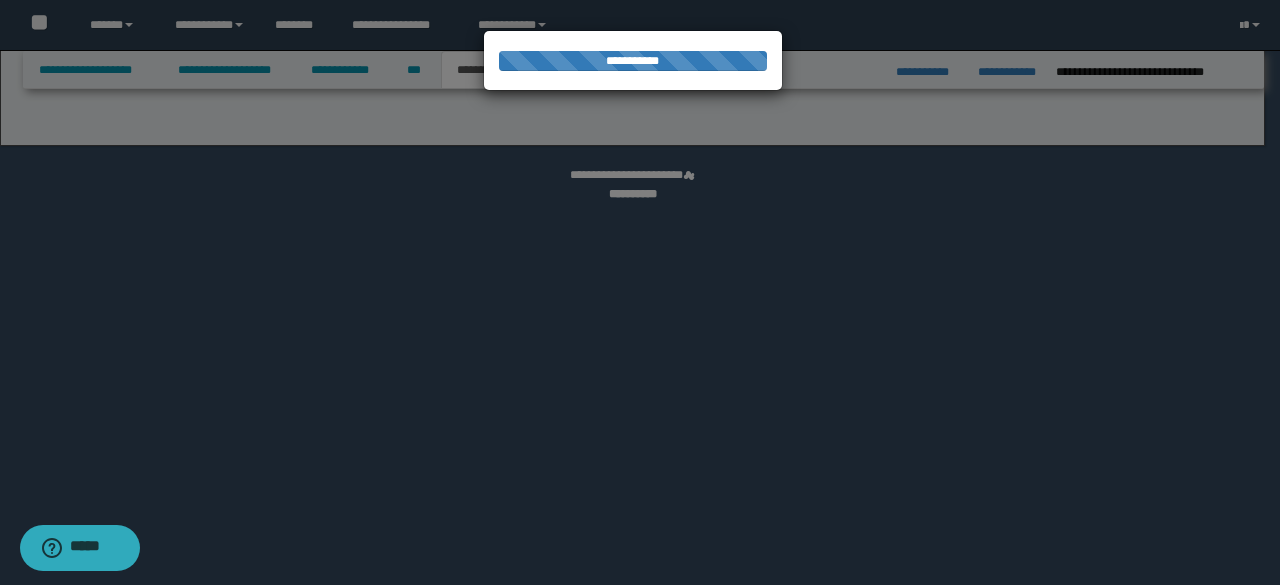 select on "*" 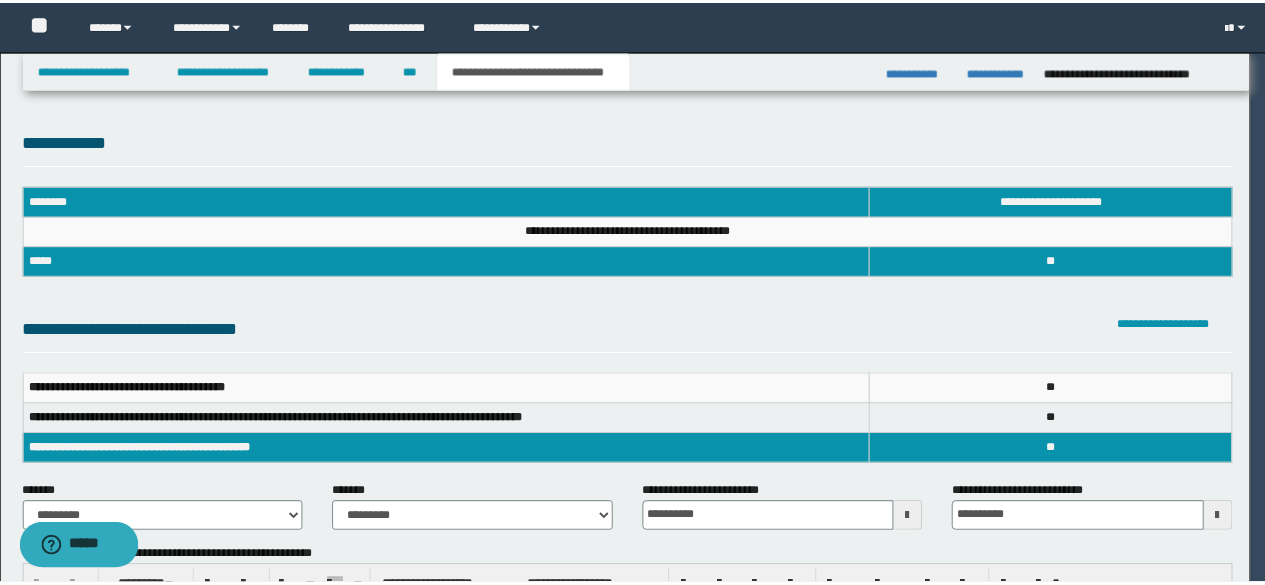 scroll, scrollTop: 0, scrollLeft: 0, axis: both 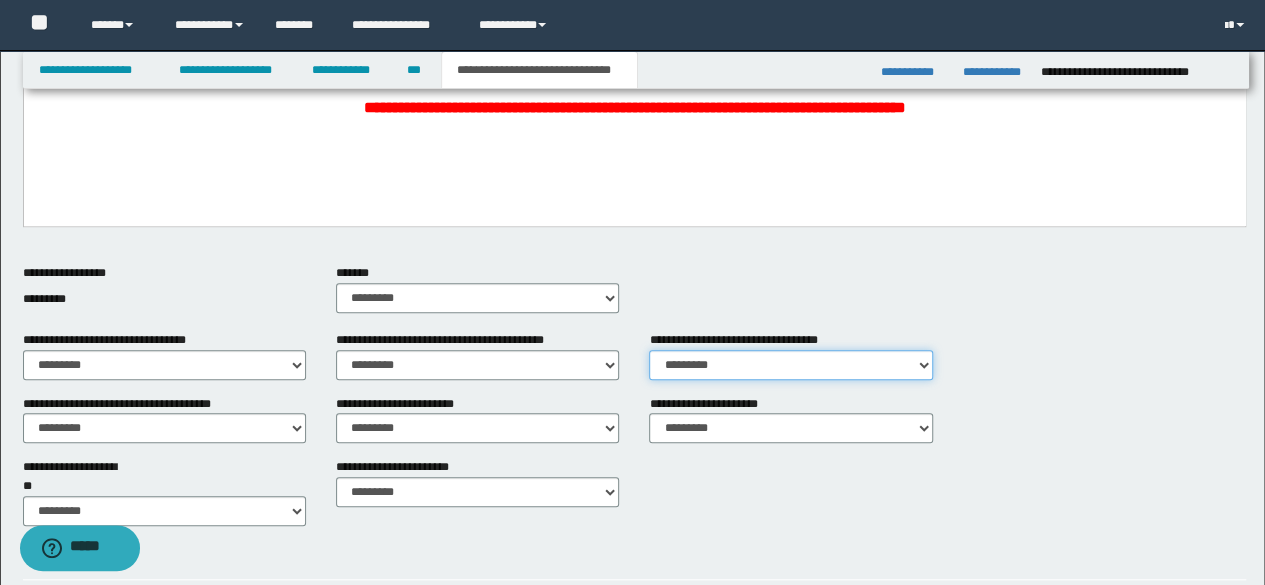 click on "*********
**
**" at bounding box center [790, 365] 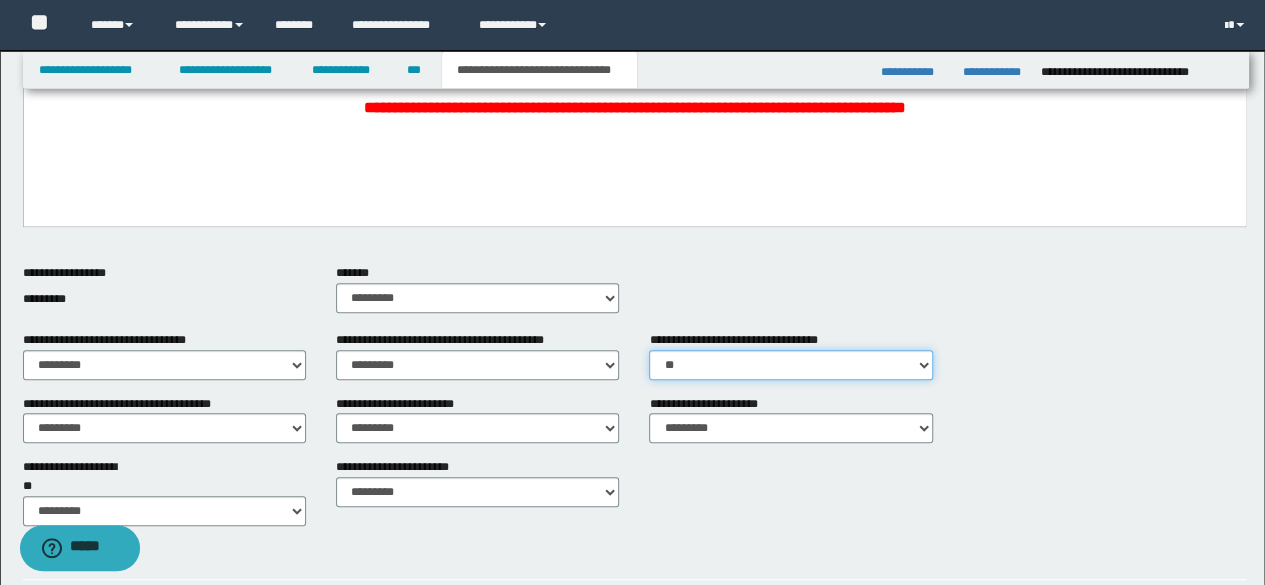 click on "*********
**
**" at bounding box center (790, 365) 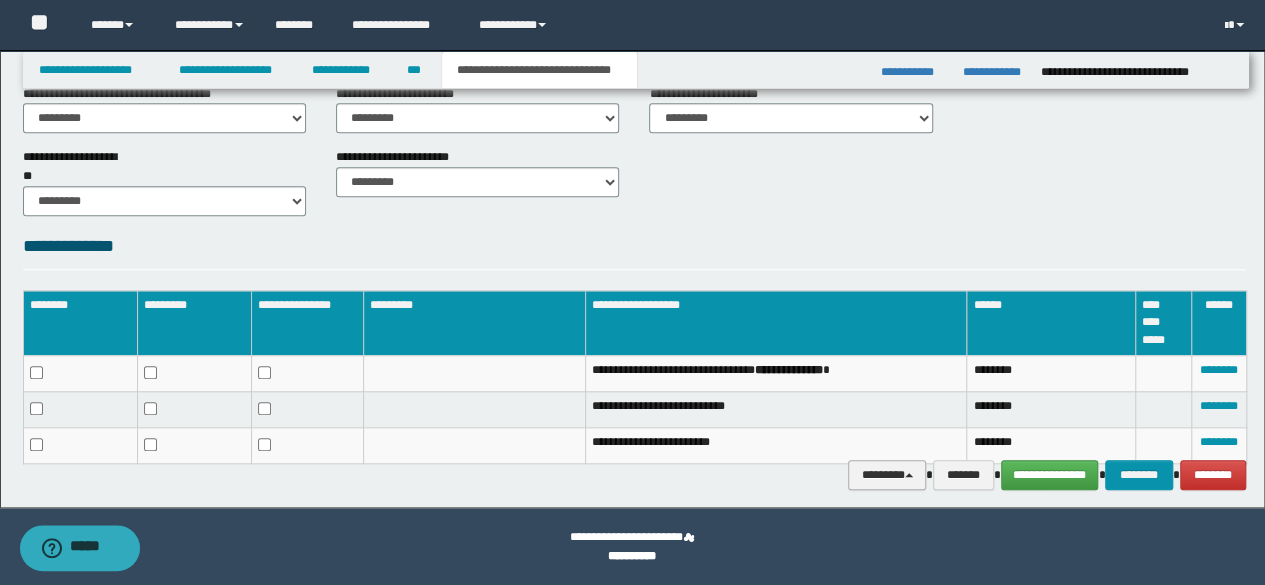 click on "********" at bounding box center (887, 474) 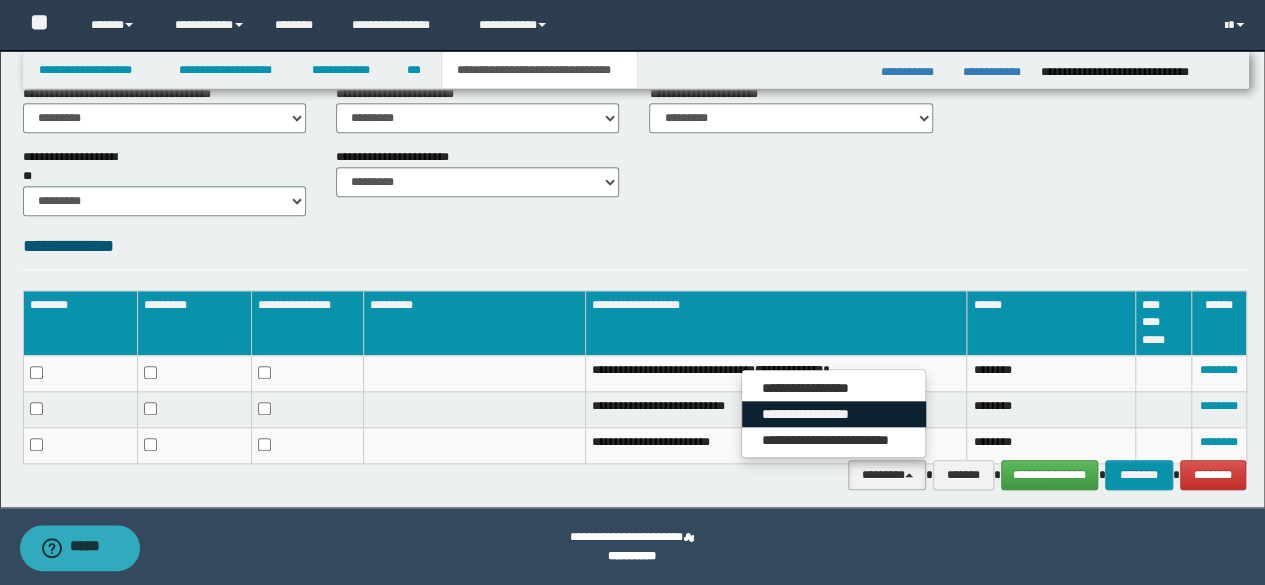 click on "**********" at bounding box center [834, 414] 